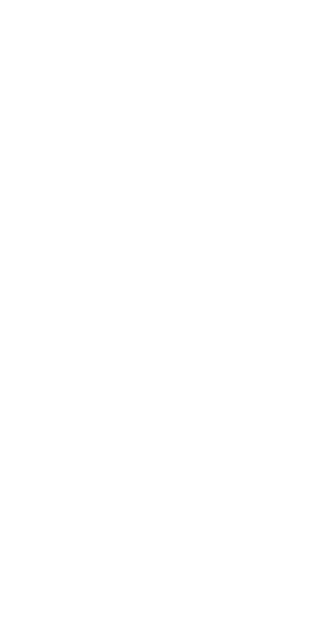 scroll, scrollTop: 0, scrollLeft: 0, axis: both 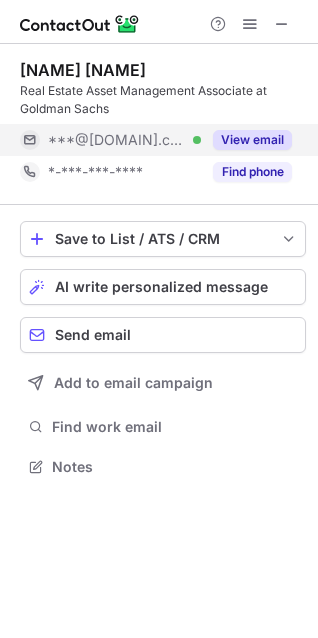 click on "View email" at bounding box center (252, 140) 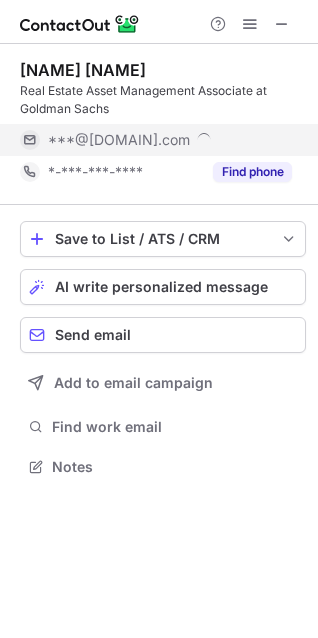 scroll, scrollTop: 10, scrollLeft: 10, axis: both 